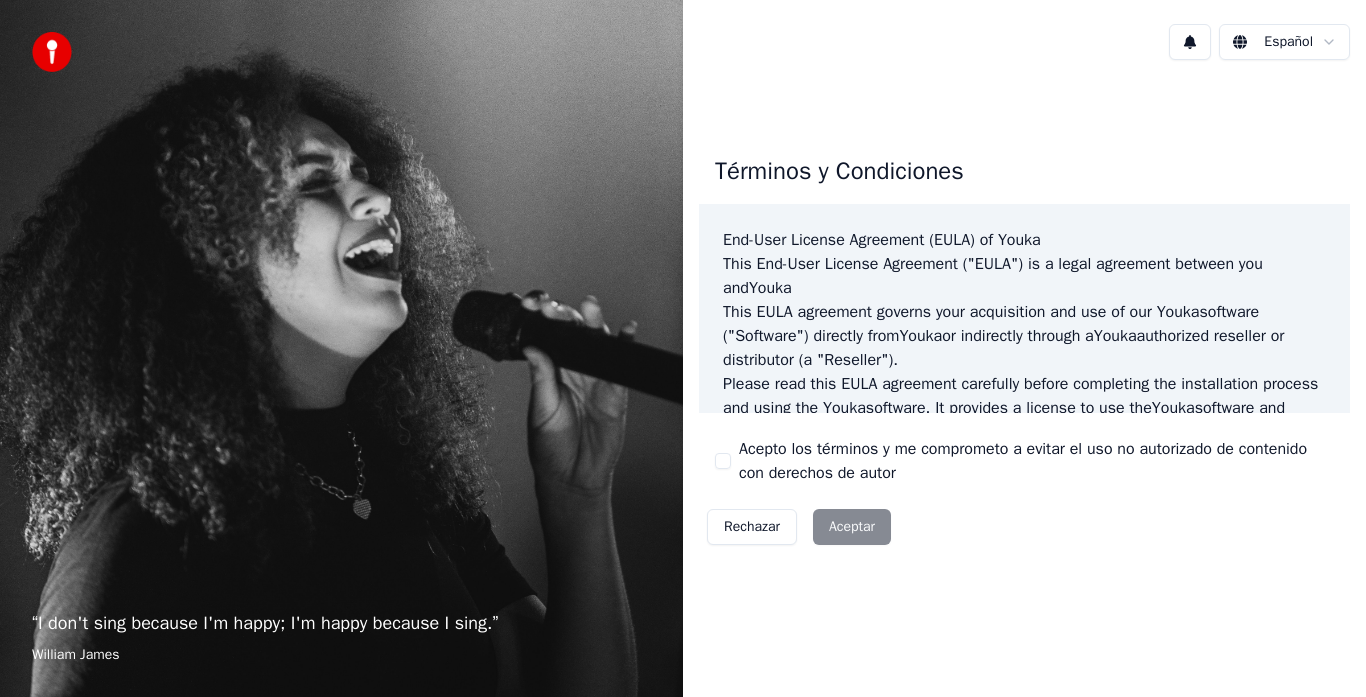 scroll, scrollTop: 0, scrollLeft: 0, axis: both 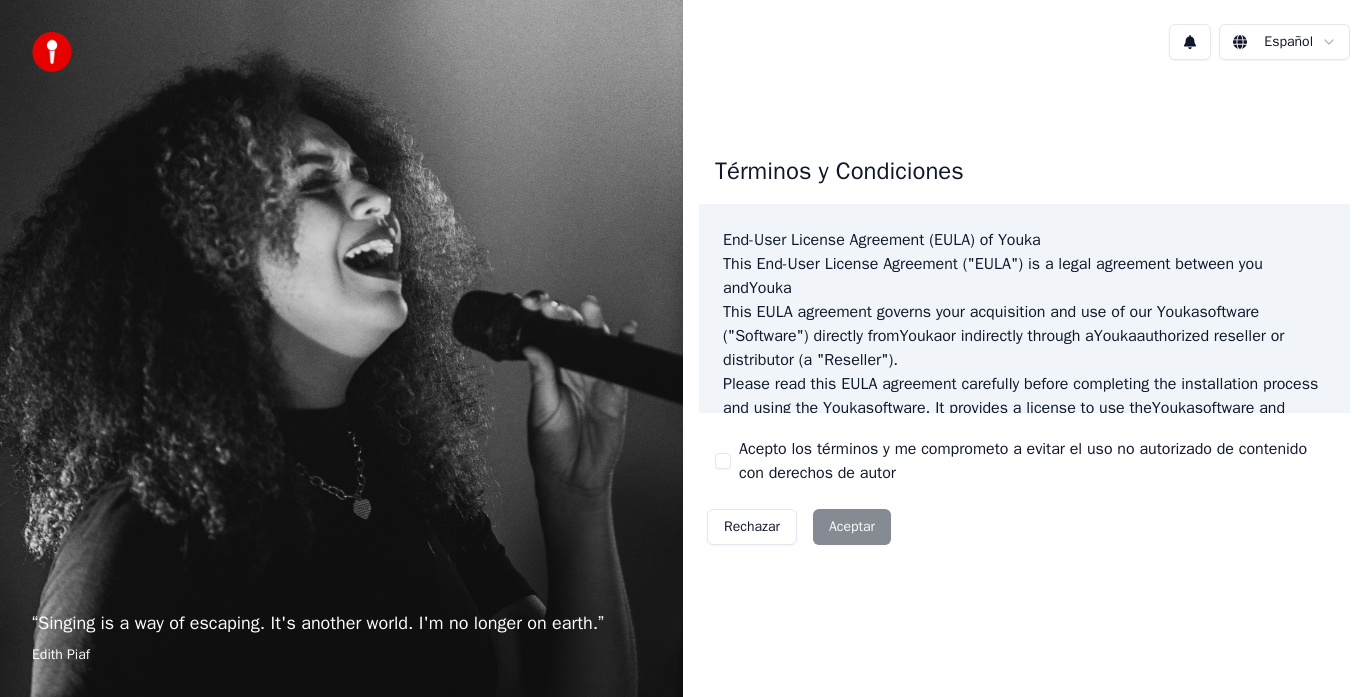click on "Rechazar Aceptar" at bounding box center [799, 527] 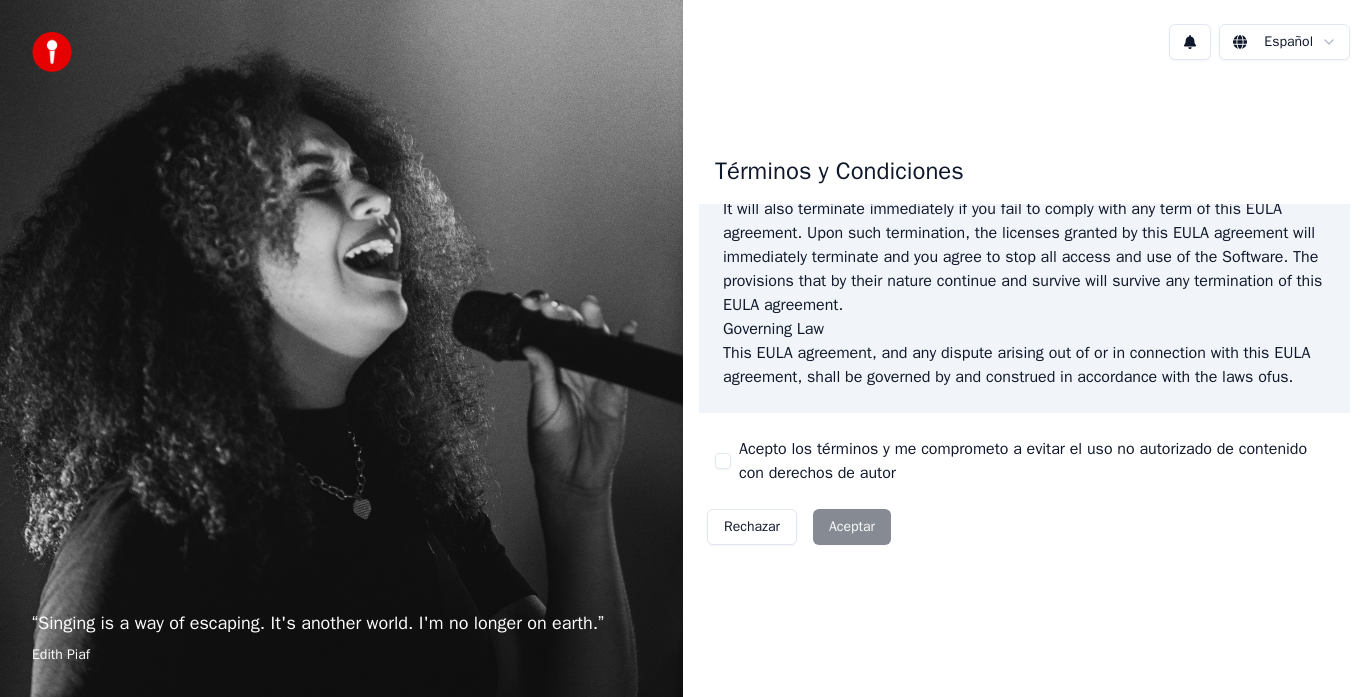 scroll, scrollTop: 1375, scrollLeft: 0, axis: vertical 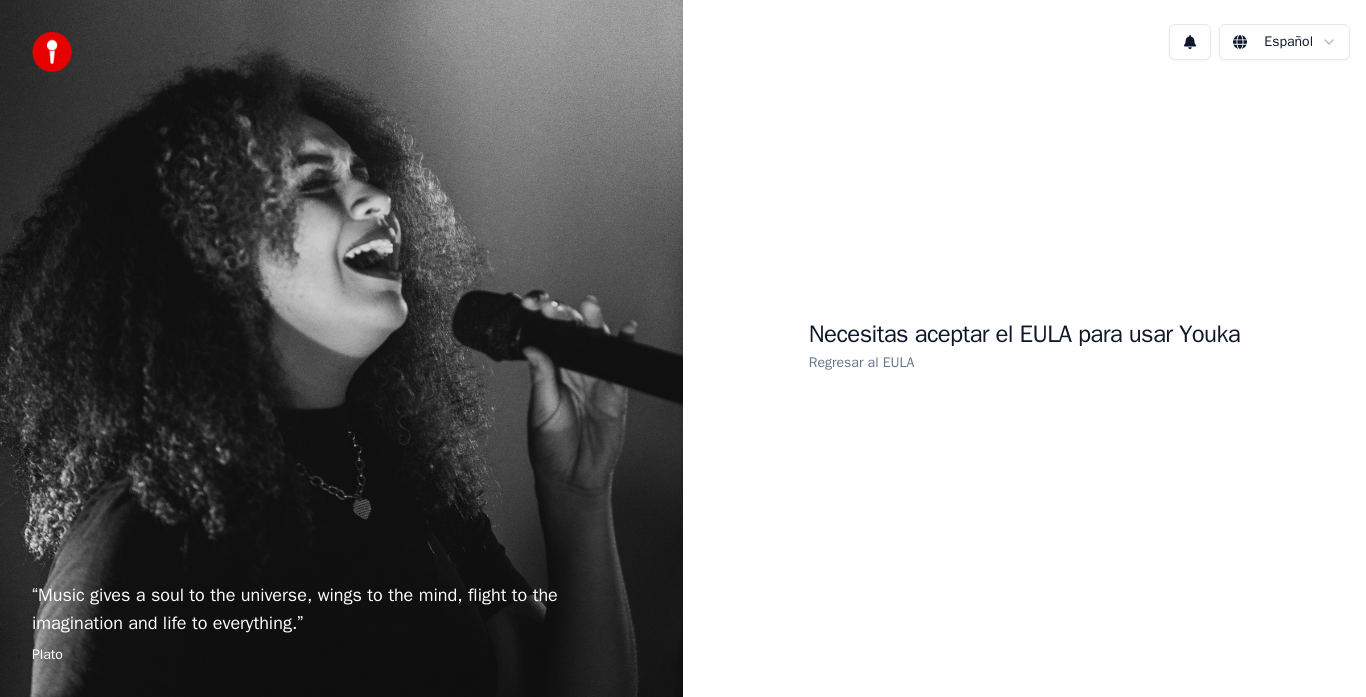 click on "Regresar al EULA" at bounding box center [861, 362] 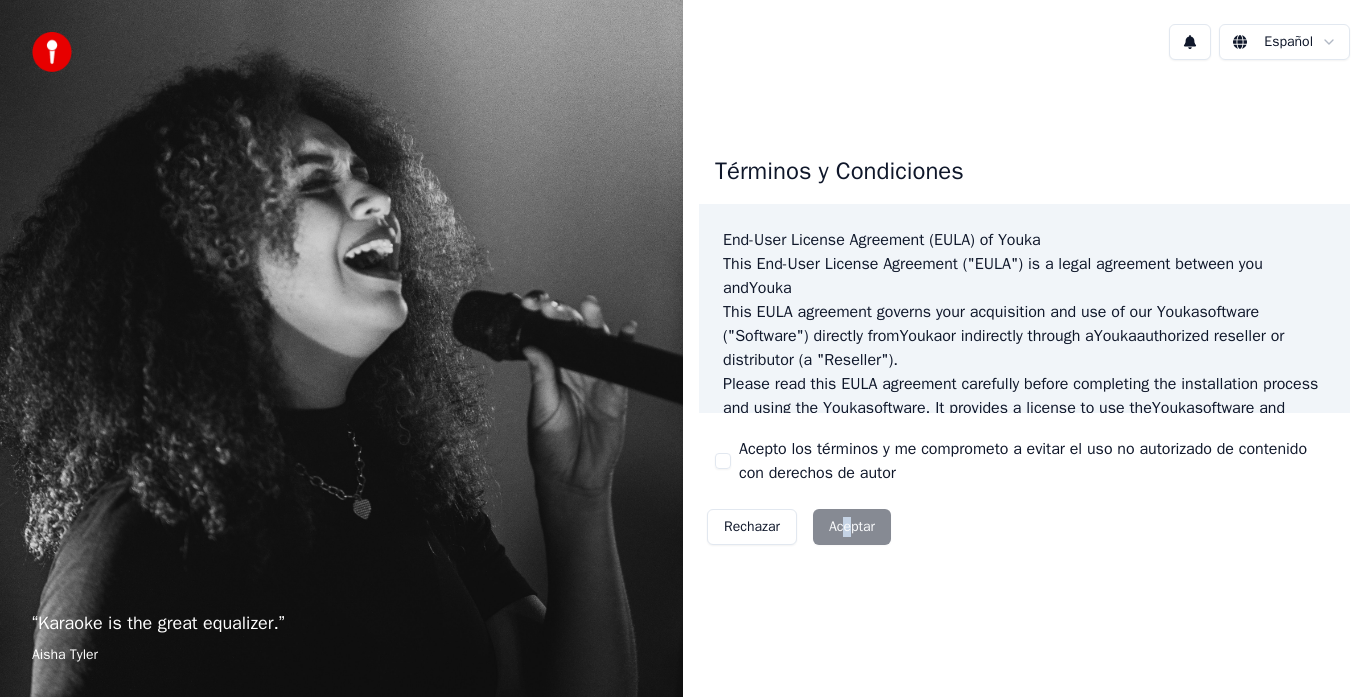 click on "Rechazar Aceptar" at bounding box center [799, 527] 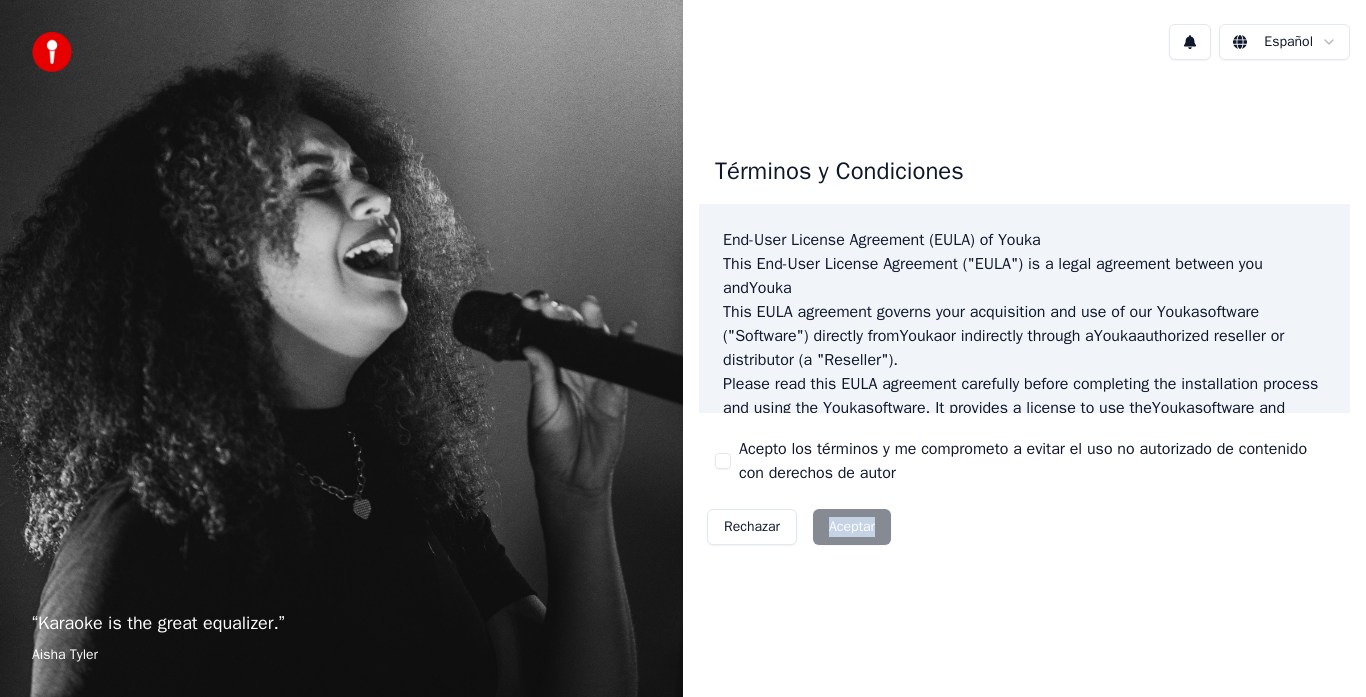 click on "Rechazar Aceptar" at bounding box center (799, 527) 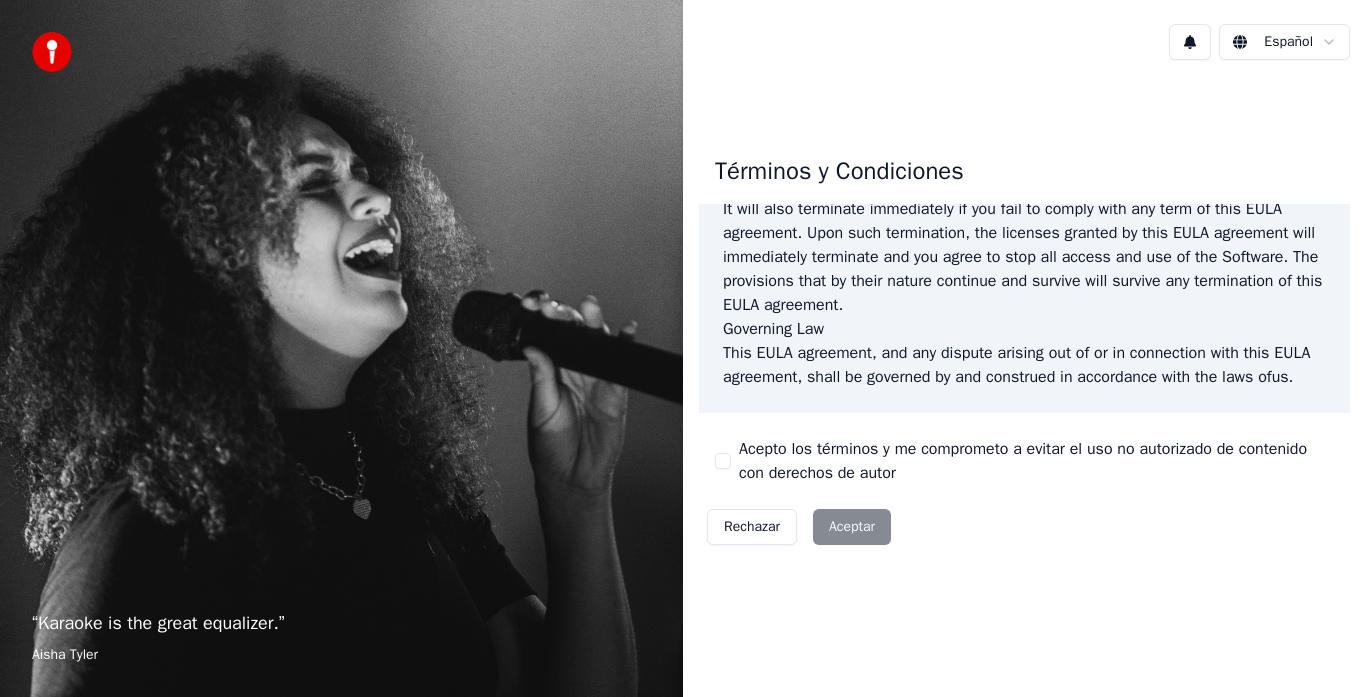 scroll, scrollTop: 1375, scrollLeft: 0, axis: vertical 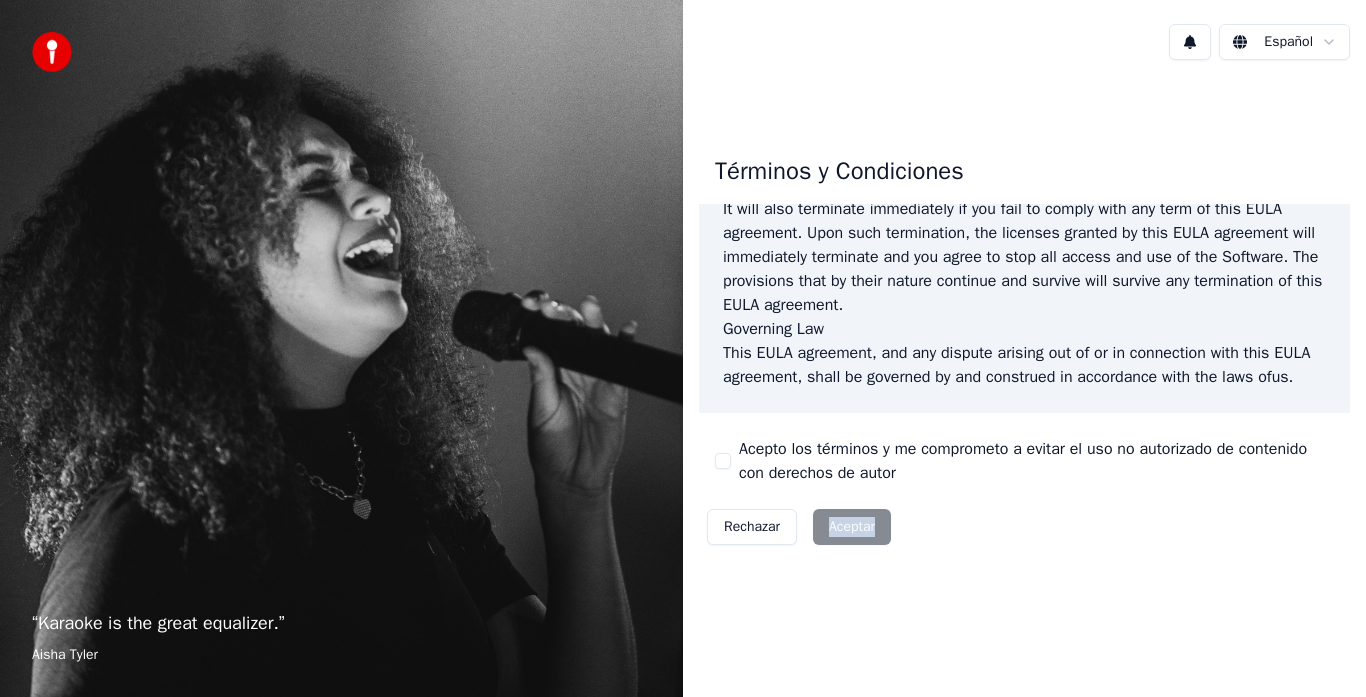 click on "Rechazar Aceptar" at bounding box center (799, 527) 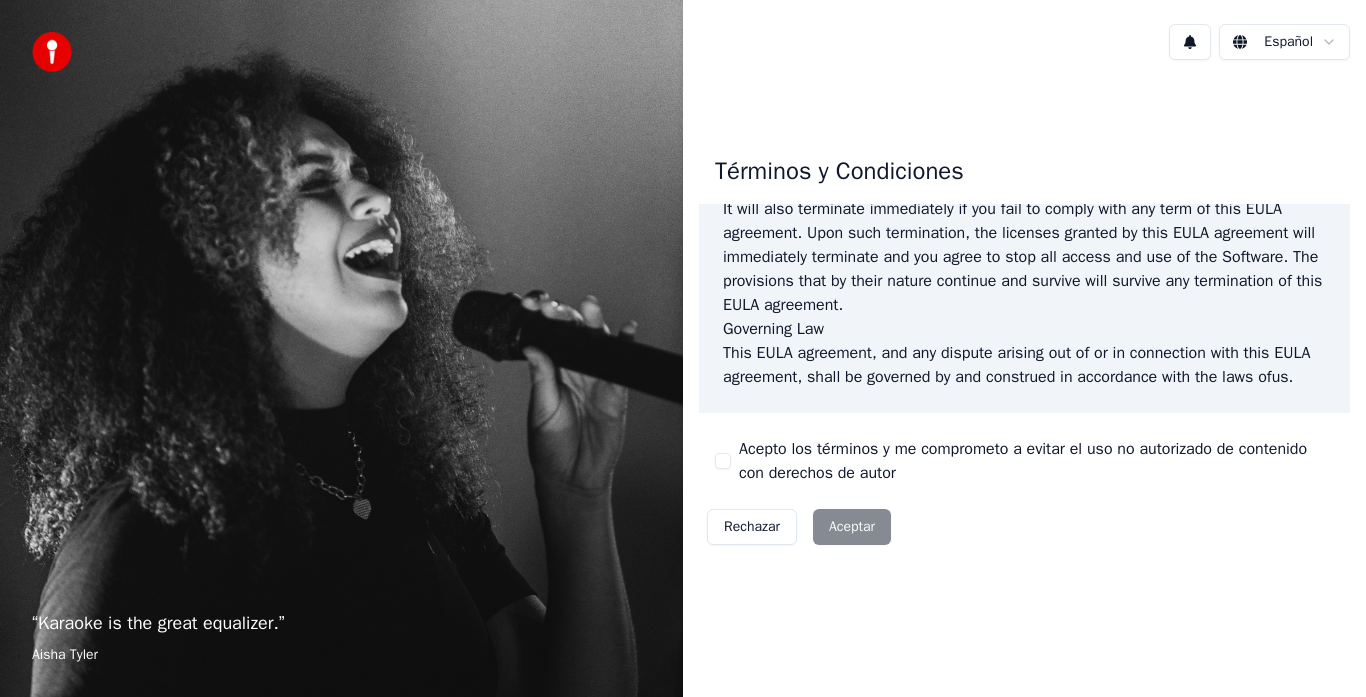 click on "“ Karaoke is the great equalizer. ” Aisha Tyler Español Términos y Condiciones End-User License Agreement (EULA) of   Youka This End-User License Agreement ("EULA") is a legal agreement between you and  Youka This EULA agreement governs your acquisition and use of our   Youka  software ("Software") directly from  Youka  or indirectly through a  Youka  authorized reseller or distributor (a "Reseller"). Please read this EULA agreement carefully before completing the installation process and using the   Youka  software. It provides a license to use the  Youka  software and contains warranty information and liability disclaimers. If you register for a free trial of the   Youka  software, this EULA agreement will also govern that trial. By clicking "accept" or installing and/or using the  Youka   software, you are confirming your acceptance of the Software and agreeing to become bound by the terms of this EULA agreement. This EULA agreement shall apply only to the Software supplied by   Youka Youka    for" at bounding box center (683, 348) 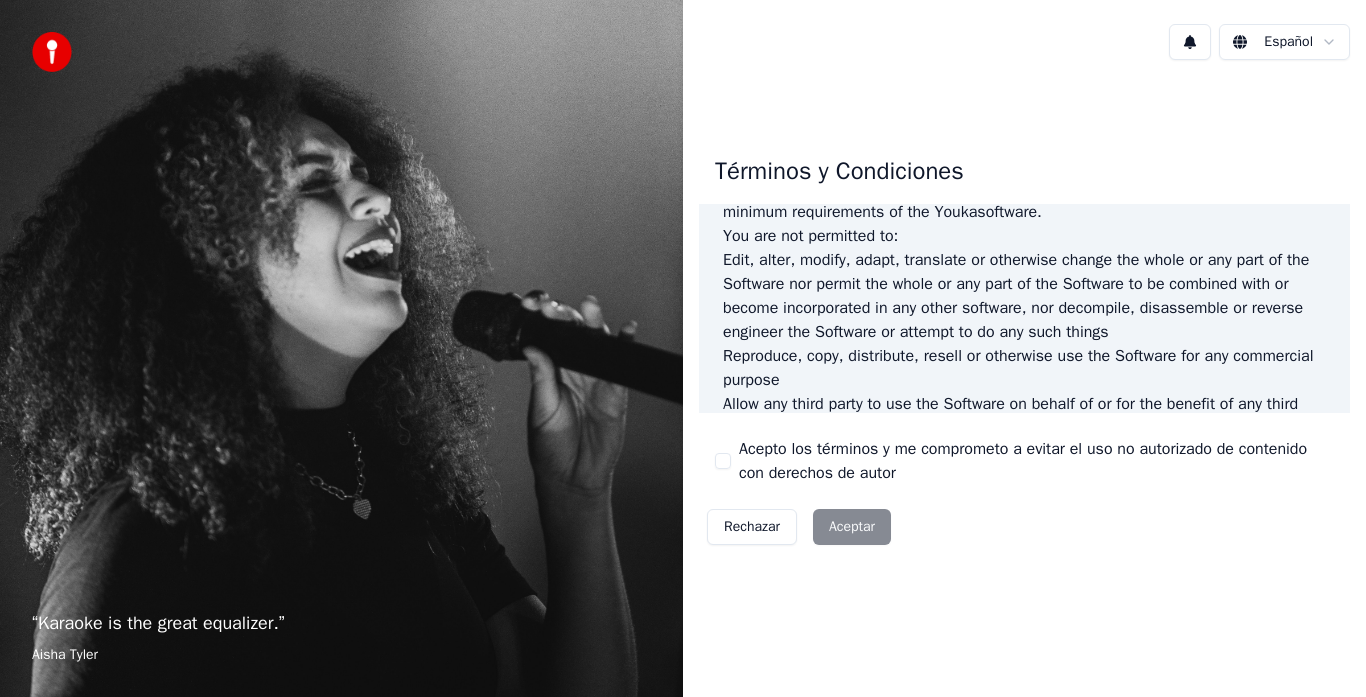 scroll, scrollTop: 1375, scrollLeft: 0, axis: vertical 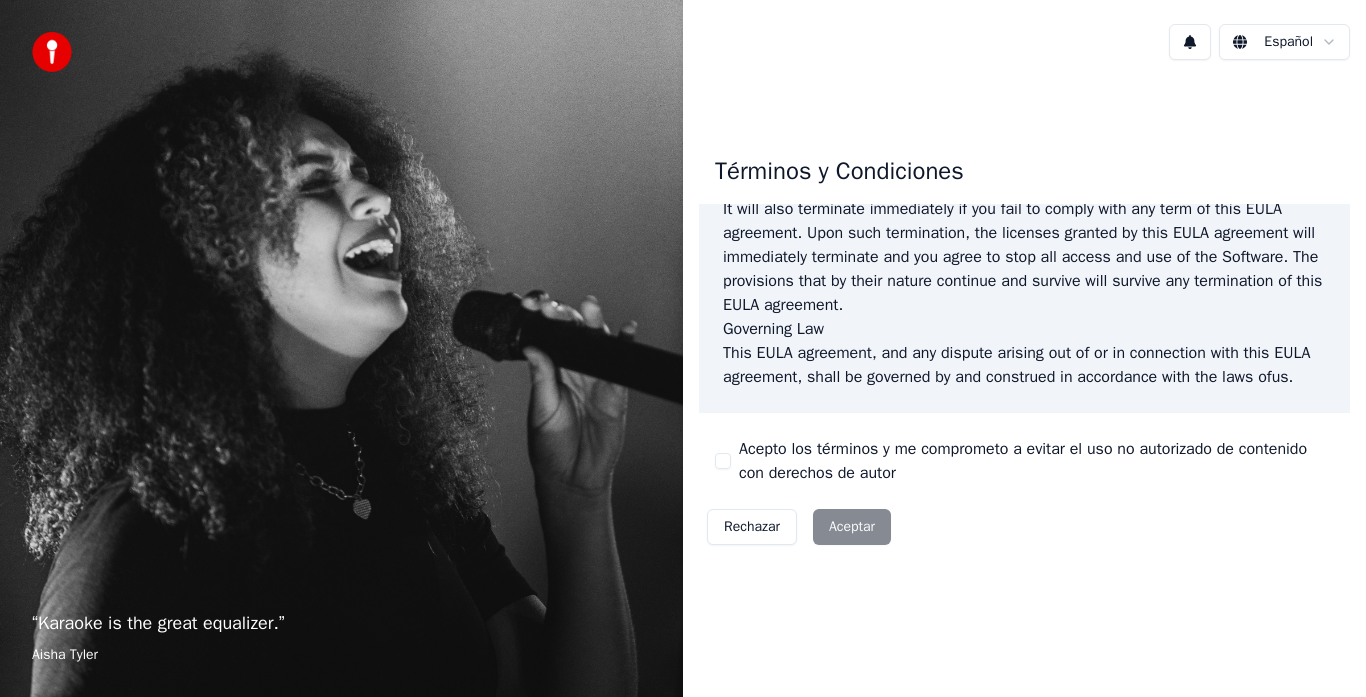 click on "Rechazar Aceptar" at bounding box center (799, 527) 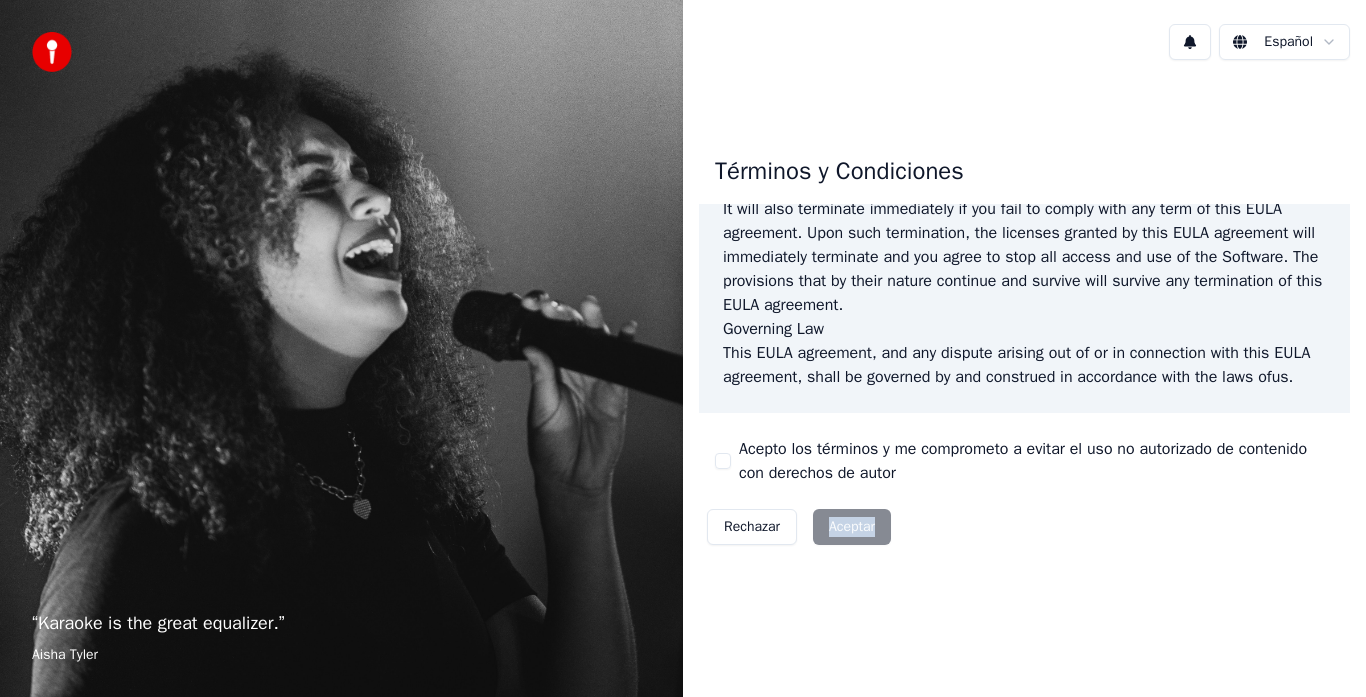 click on "Rechazar Aceptar" at bounding box center (799, 527) 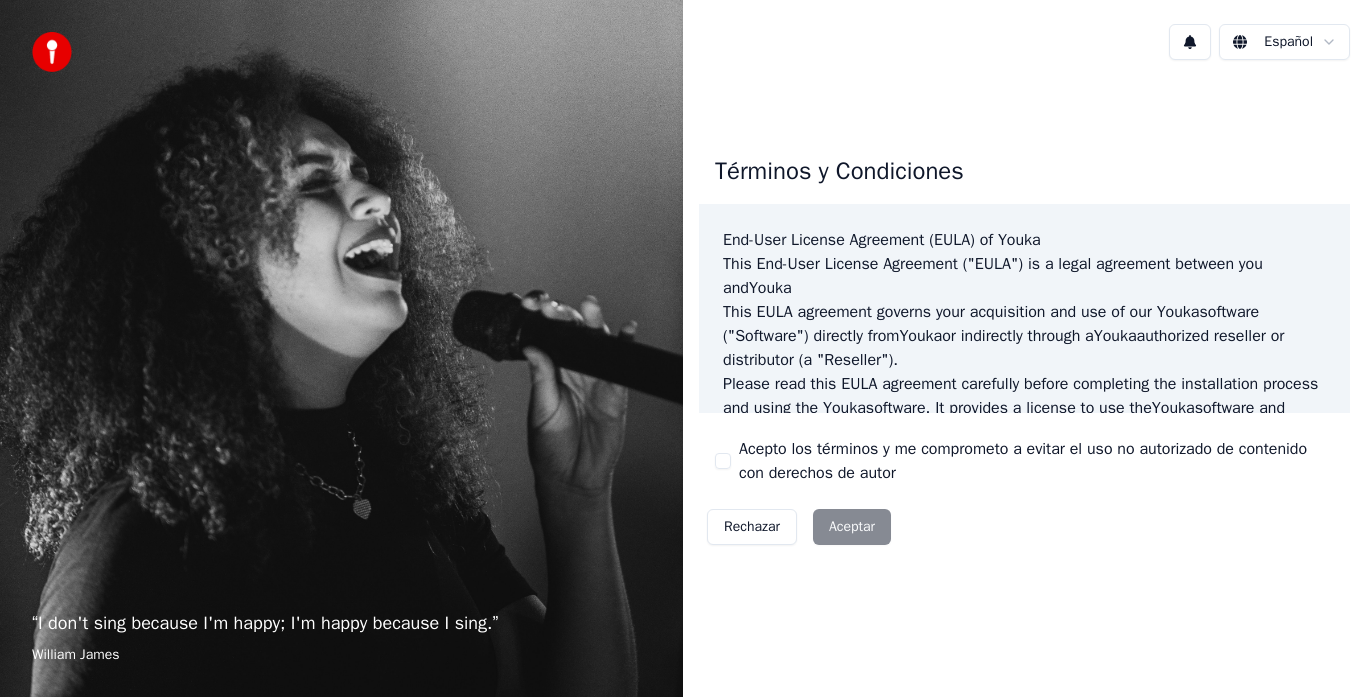 scroll, scrollTop: 0, scrollLeft: 0, axis: both 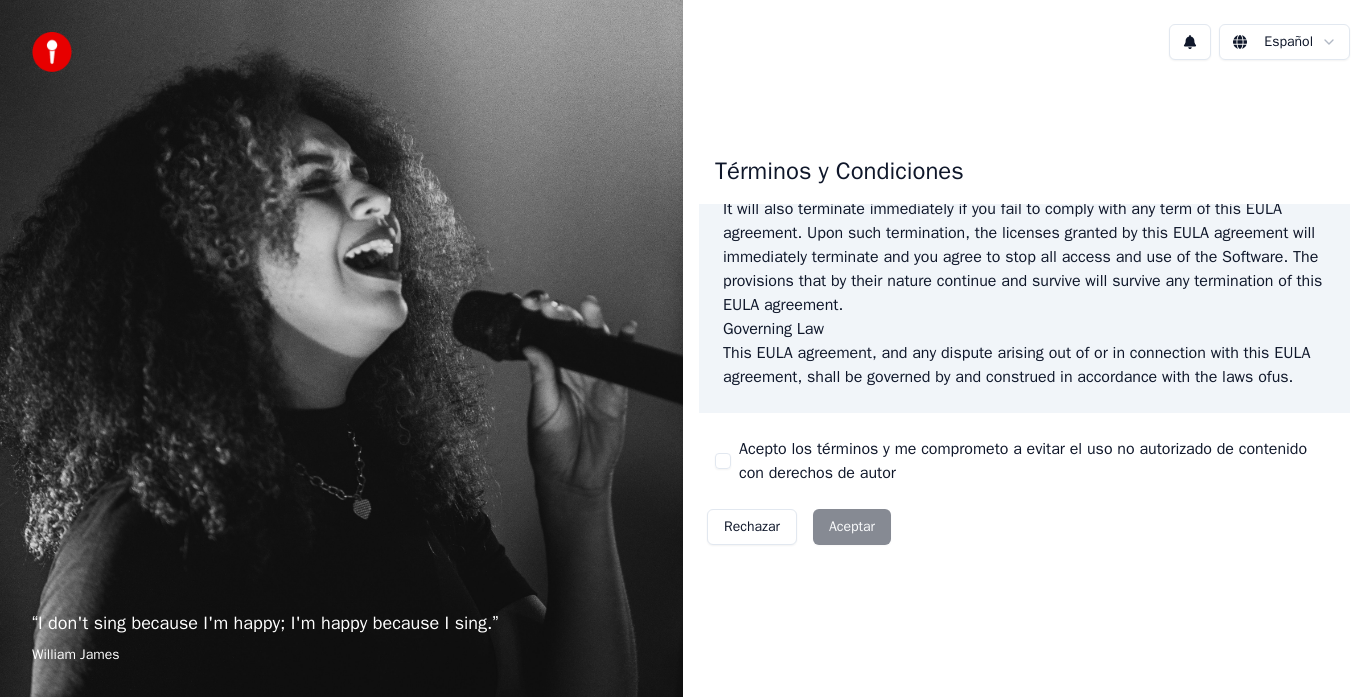 click on "This EULA agreement, and any dispute arising out of or in connection with this EULA agreement, shall be governed by and construed in accordance with the laws of [COUNTRY]." at bounding box center [1024, 365] 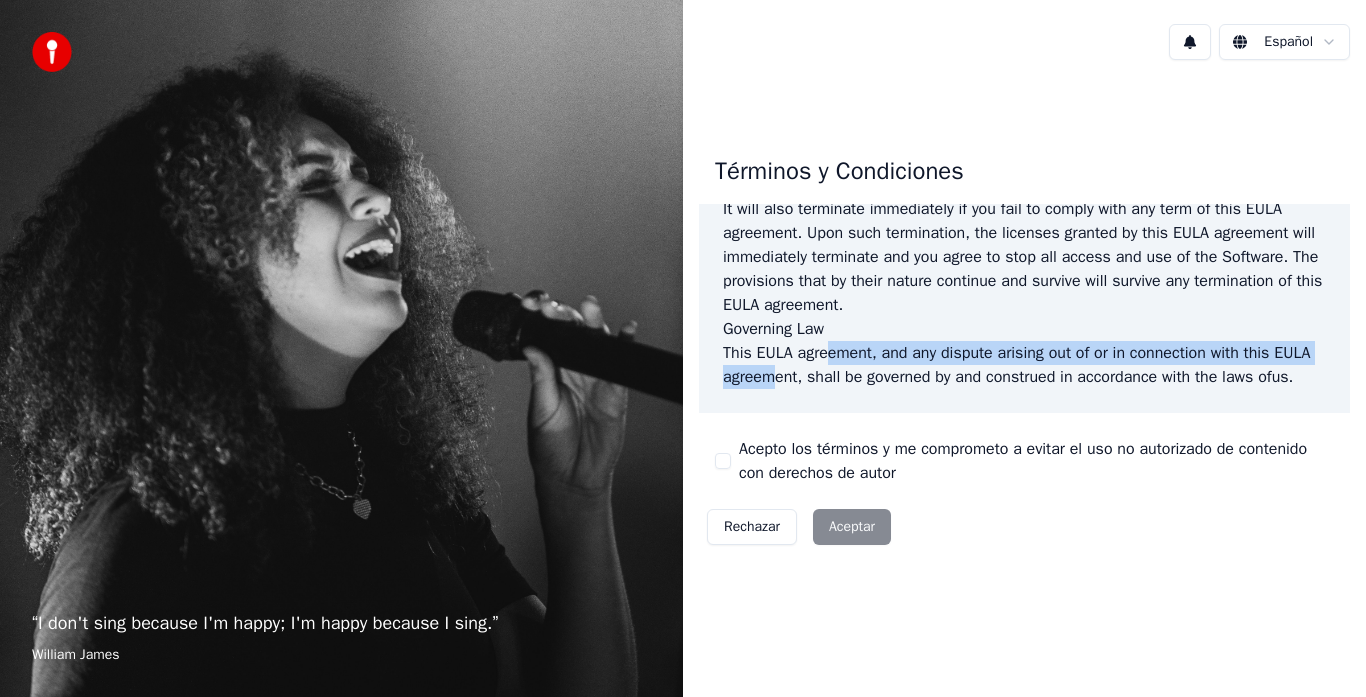 click on "This EULA agreement, and any dispute arising out of or in connection with this EULA agreement, shall be governed by and construed in accordance with the laws of [COUNTRY]." at bounding box center [1024, 365] 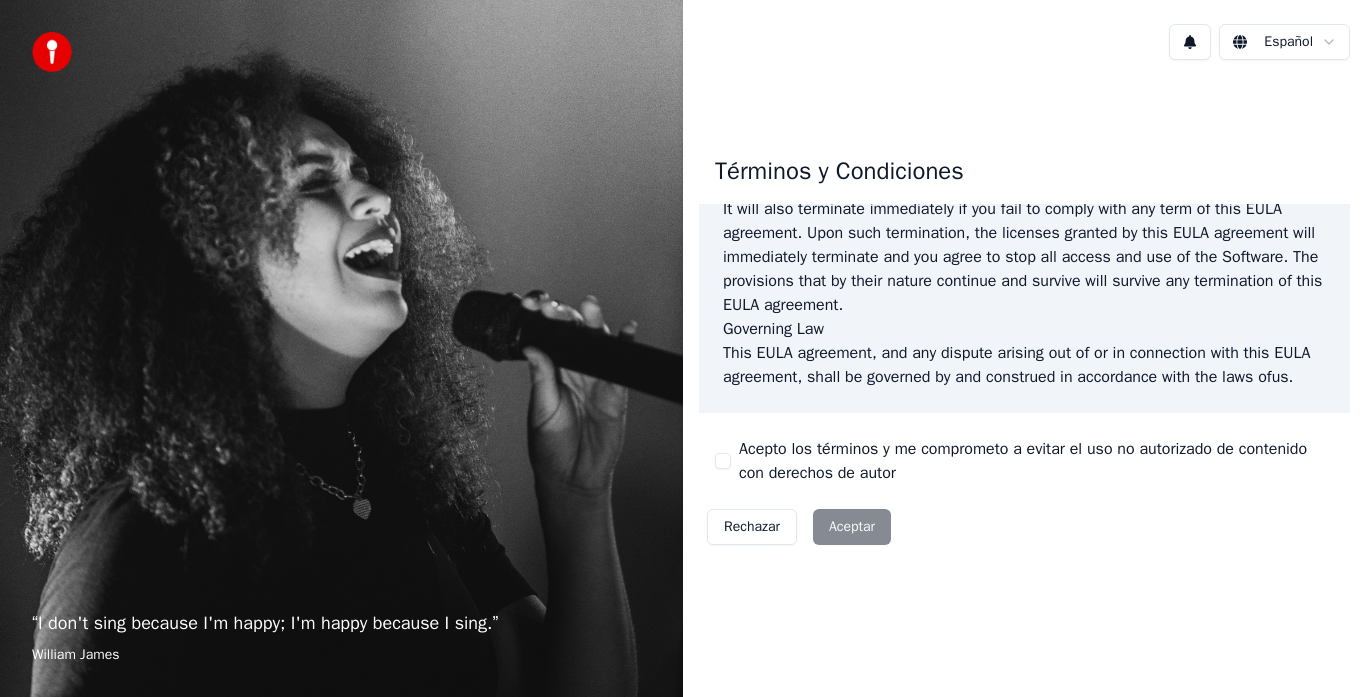 click on "Términos y Condiciones End-User License Agreement (EULA) of   Youka This End-User License Agreement ("EULA") is a legal agreement between you and  Youka This EULA agreement governs your acquisition and use of our   Youka  software ("Software") directly from  Youka  or indirectly through a  Youka  authorized reseller or distributor (a "Reseller"). Please read this EULA agreement carefully before completing the installation process and using the   Youka  software. It provides a license to use the  Youka  software and contains warranty information and liability disclaimers. If you register for a free trial of the   Youka  software, this EULA agreement will also govern that trial. By clicking "accept" or installing and/or using the  Youka   software, you are confirming your acceptance of the Software and agreeing to become bound by the terms of this EULA agreement. This EULA agreement shall apply only to the Software supplied by   Youka Youka   EULA Template  for   Youka . License Grant Youka   Youka   Youka" at bounding box center (1024, 346) 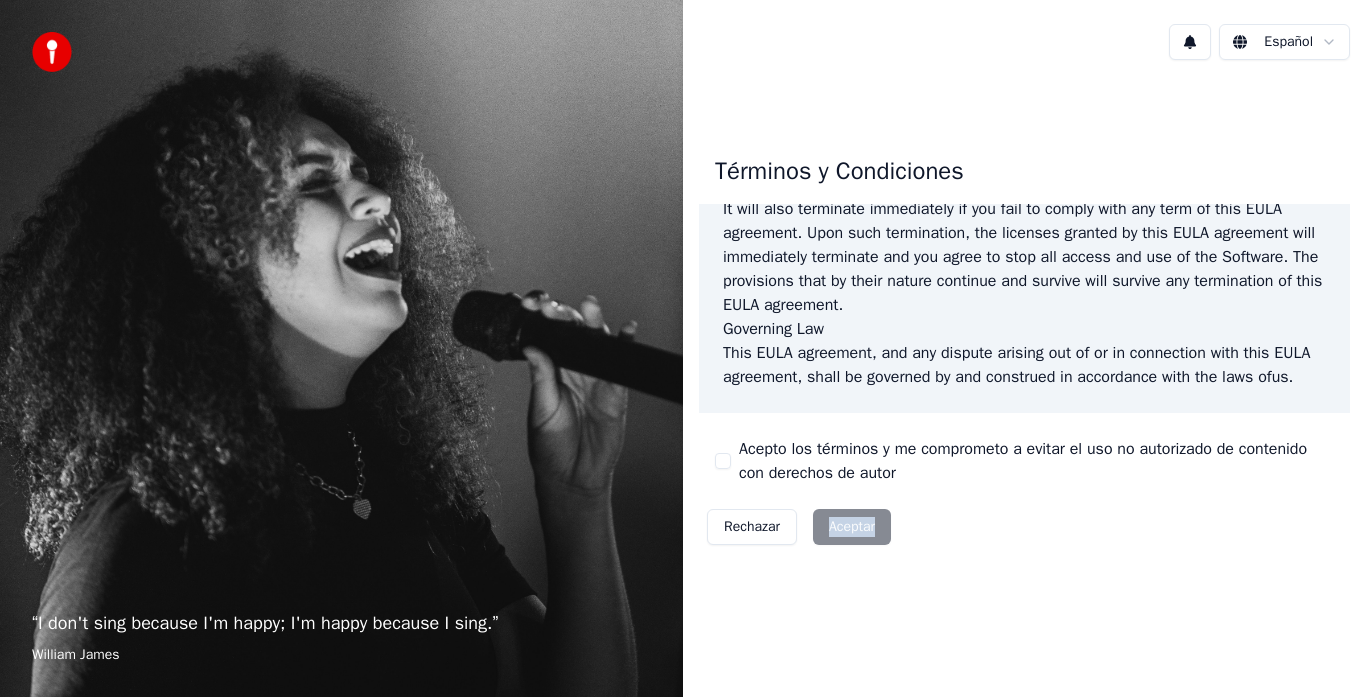 click on "Rechazar Aceptar" at bounding box center [799, 527] 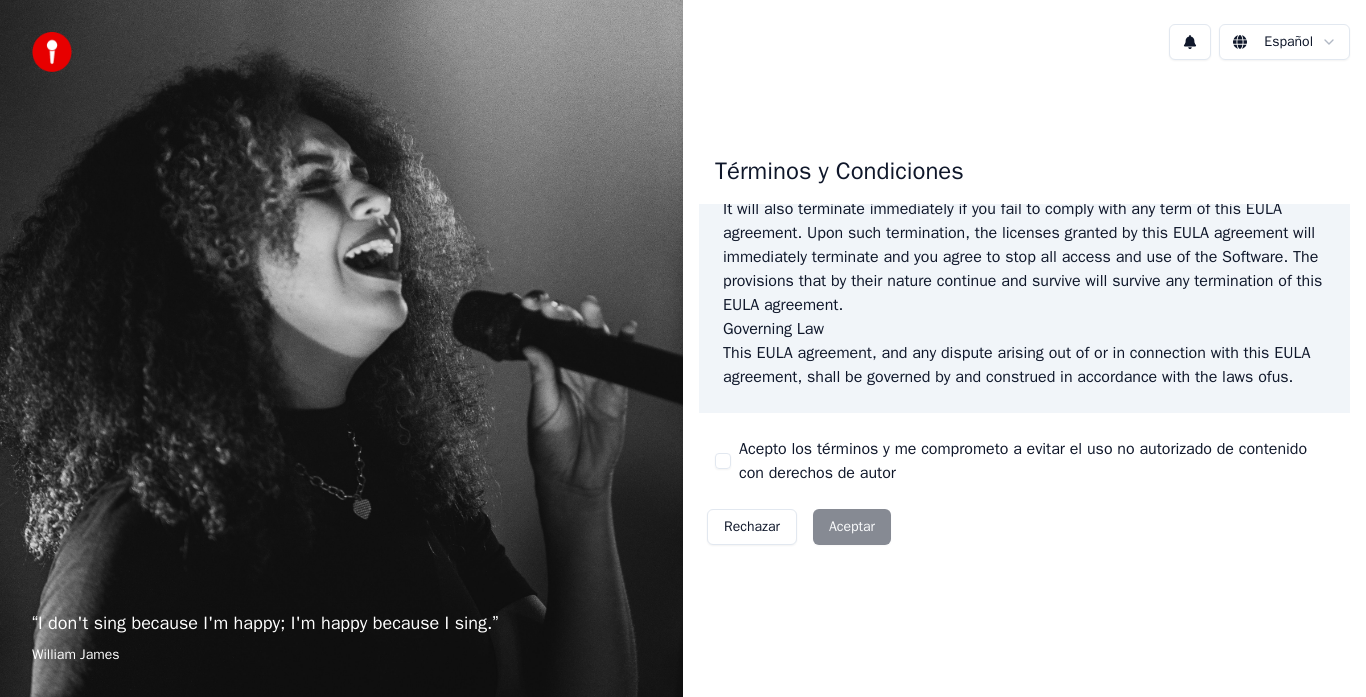 click on "Términos y Condiciones End-User License Agreement (EULA) of   Youka This End-User License Agreement ("EULA") is a legal agreement between you and  Youka This EULA agreement governs your acquisition and use of our   Youka  software ("Software") directly from  Youka  or indirectly through a  Youka  authorized reseller or distributor (a "Reseller"). Please read this EULA agreement carefully before completing the installation process and using the   Youka  software. It provides a license to use the  Youka  software and contains warranty information and liability disclaimers. If you register for a free trial of the   Youka  software, this EULA agreement will also govern that trial. By clicking "accept" or installing and/or using the  Youka   software, you are confirming your acceptance of the Software and agreeing to become bound by the terms of this EULA agreement. This EULA agreement shall apply only to the Software supplied by   Youka Youka   EULA Template  for   Youka . License Grant Youka   Youka   Youka" at bounding box center [1024, 346] 